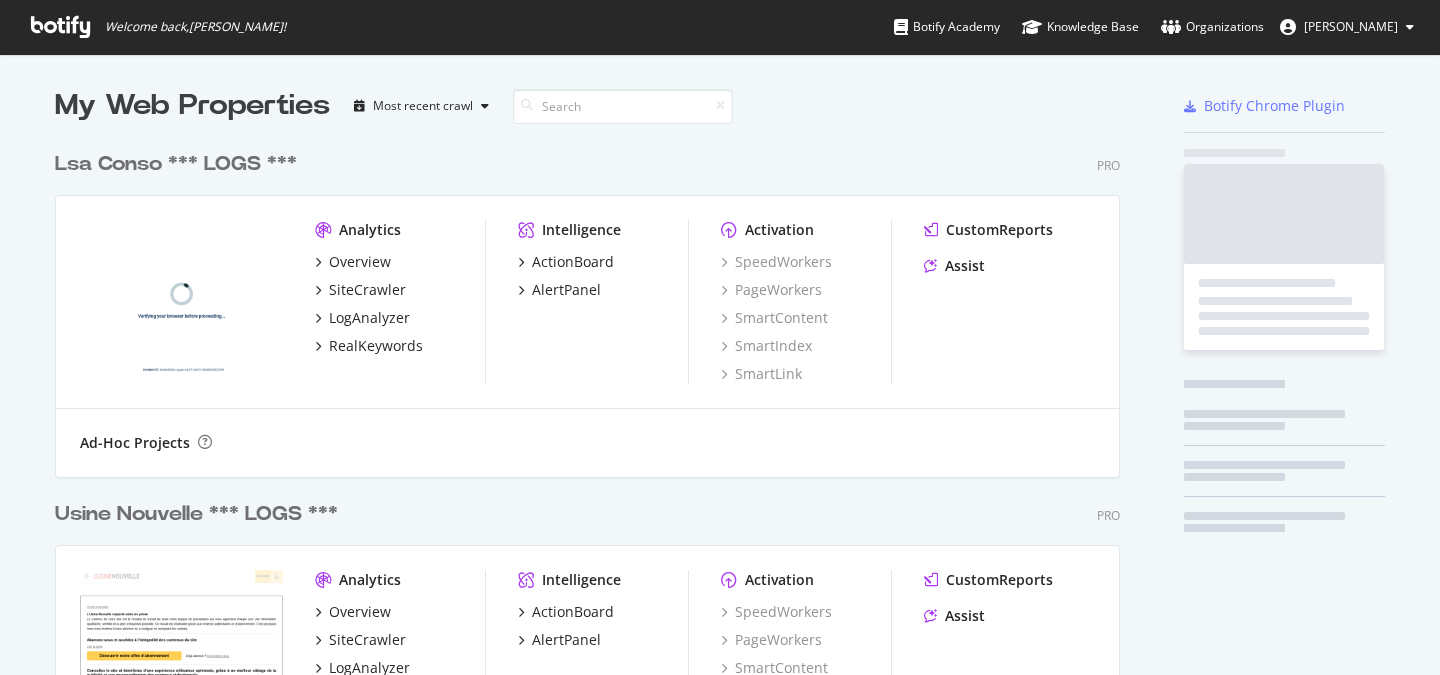 scroll, scrollTop: 0, scrollLeft: 0, axis: both 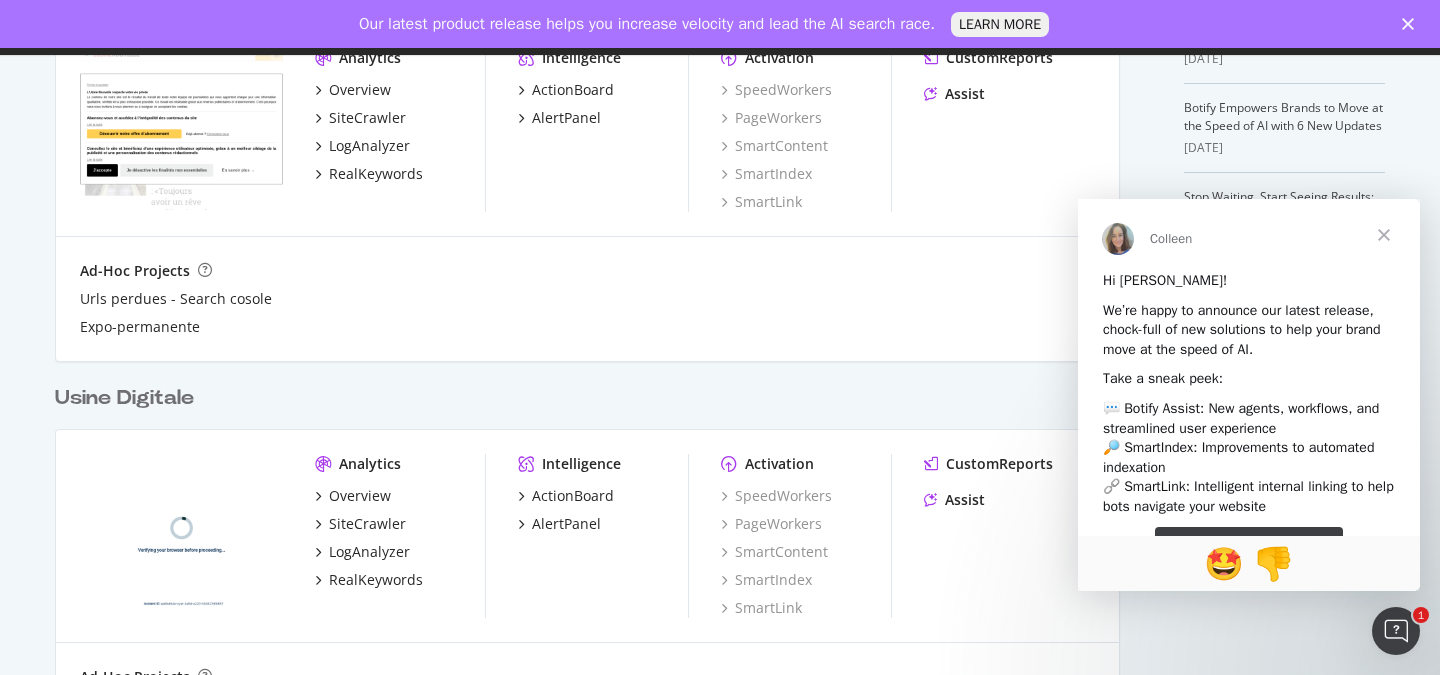 click on "Usine Digitale" at bounding box center (124, 398) 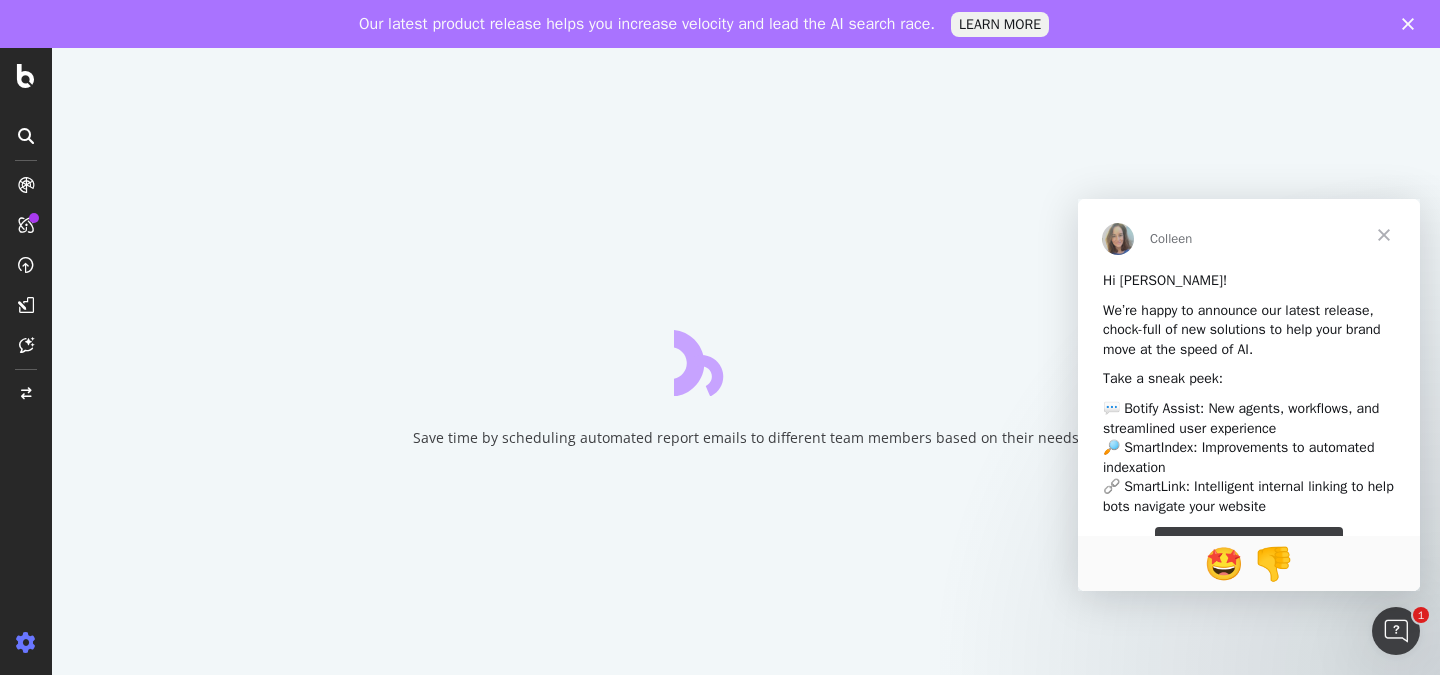 click at bounding box center (1384, 235) 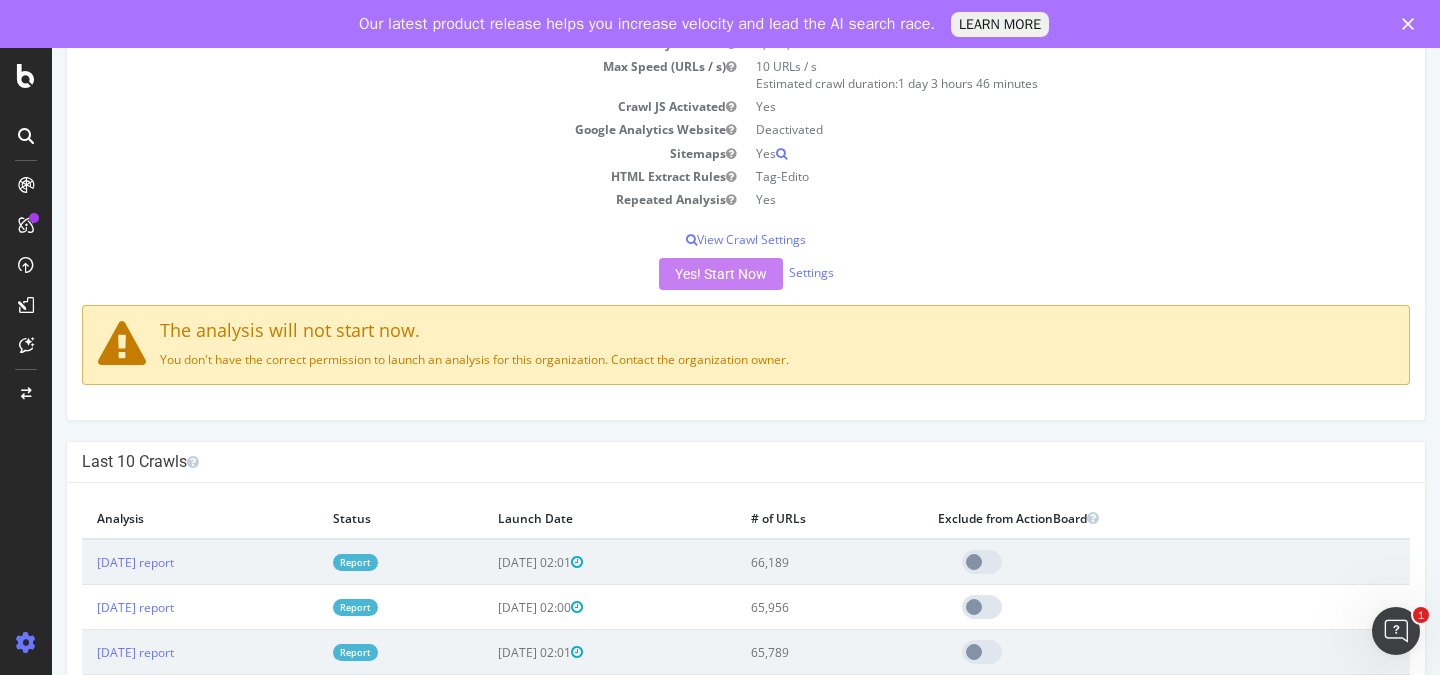scroll, scrollTop: 0, scrollLeft: 0, axis: both 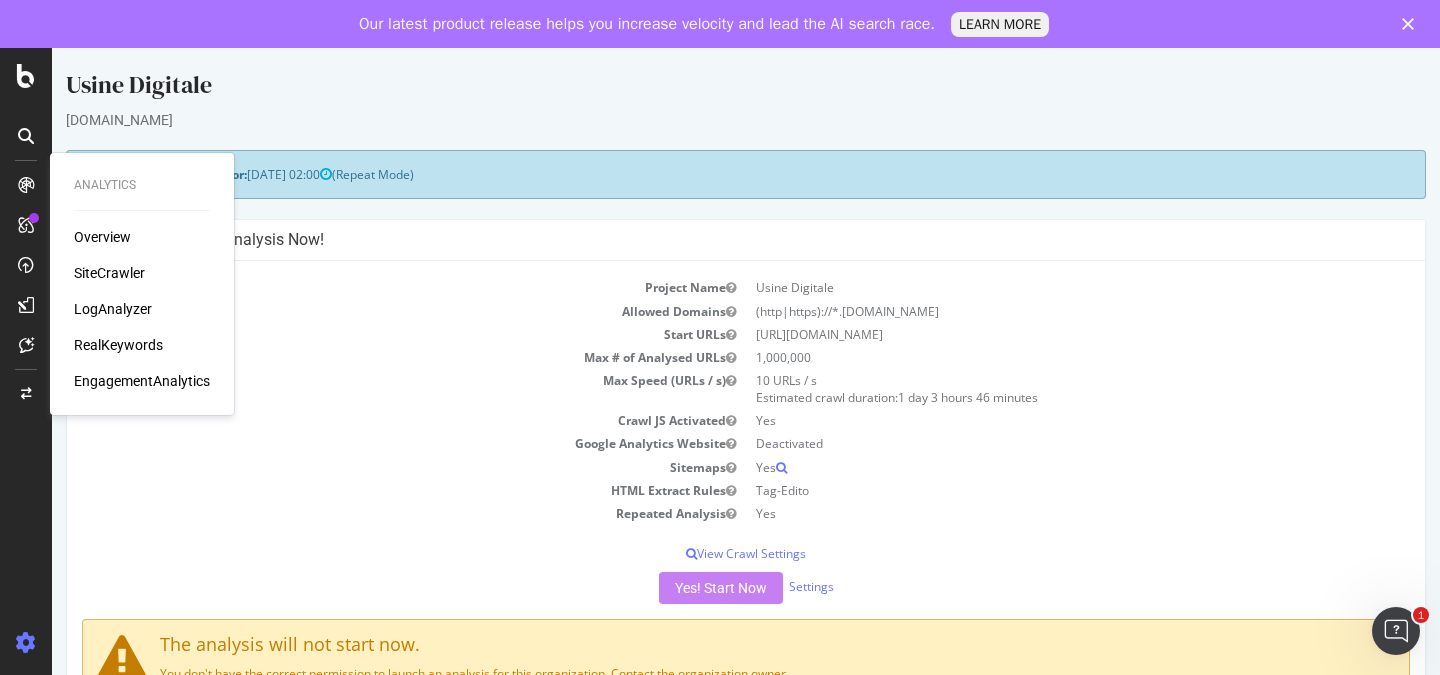 click on "LogAnalyzer" at bounding box center (113, 309) 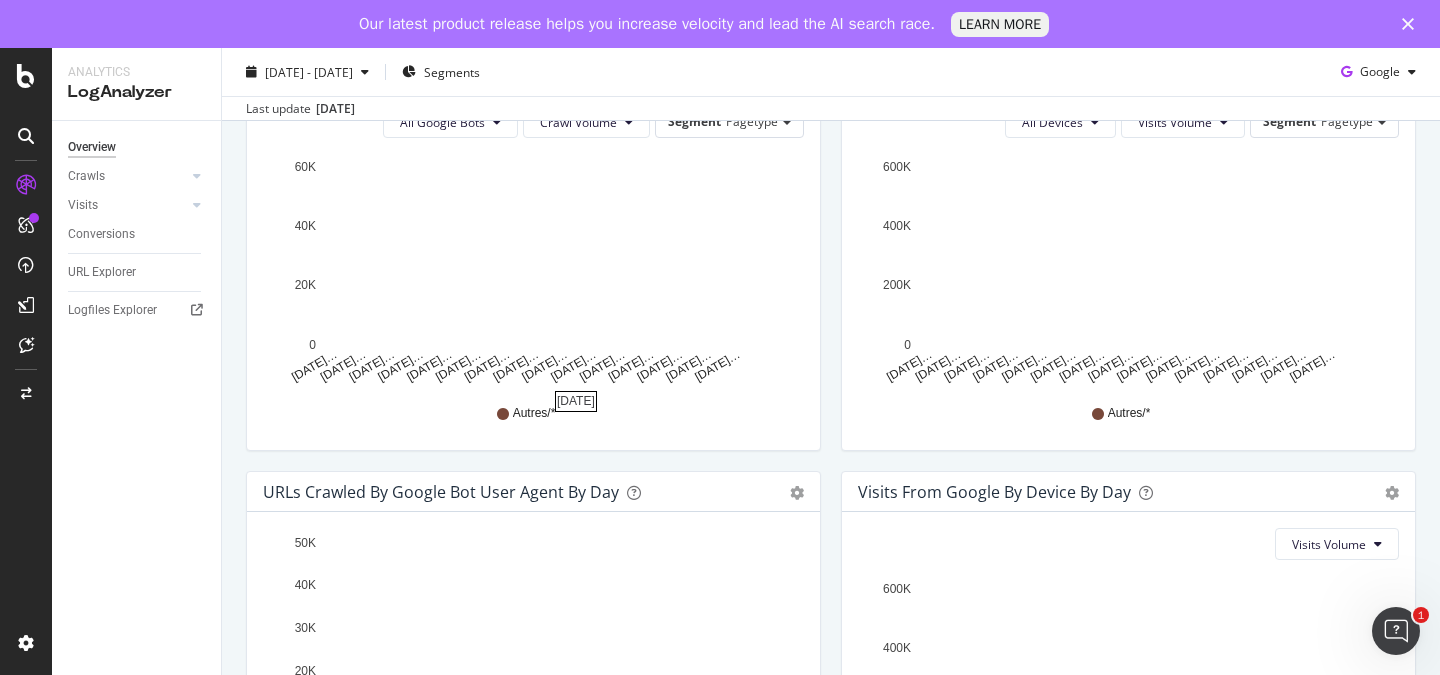 scroll, scrollTop: 746, scrollLeft: 0, axis: vertical 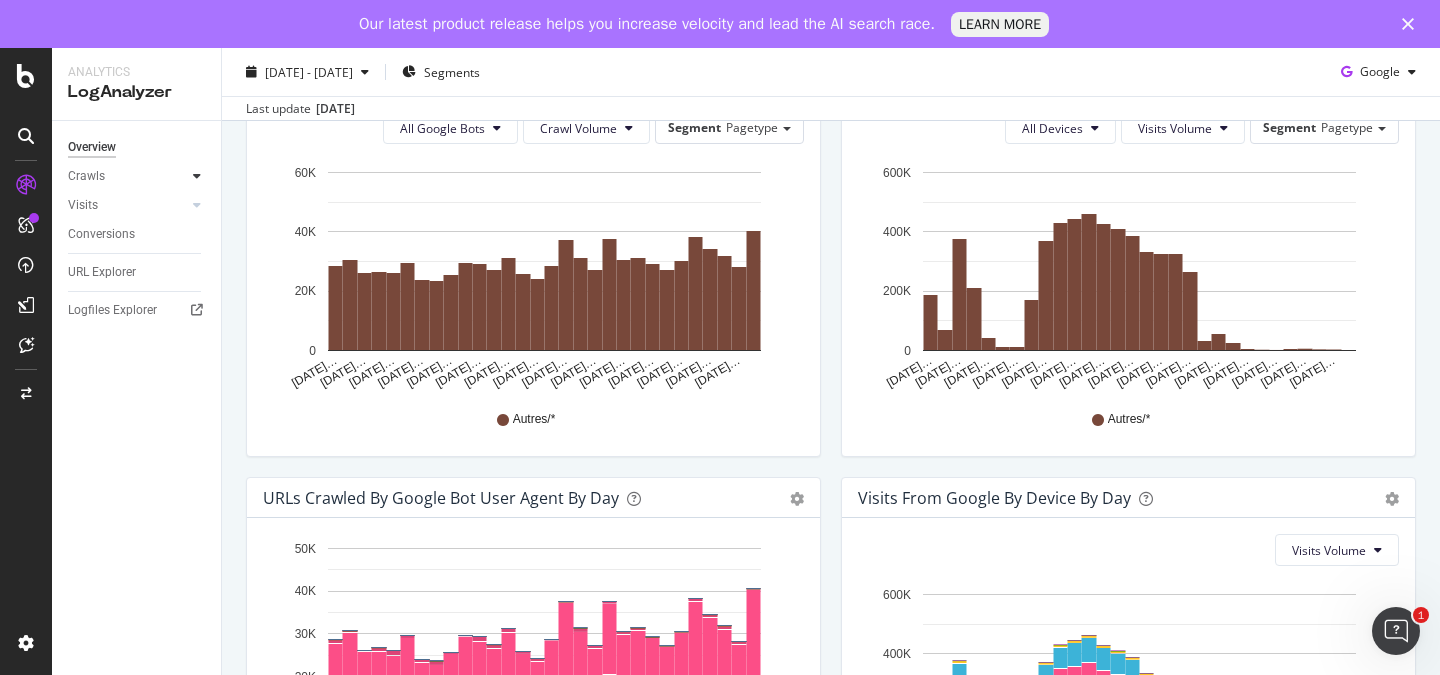 click at bounding box center (197, 176) 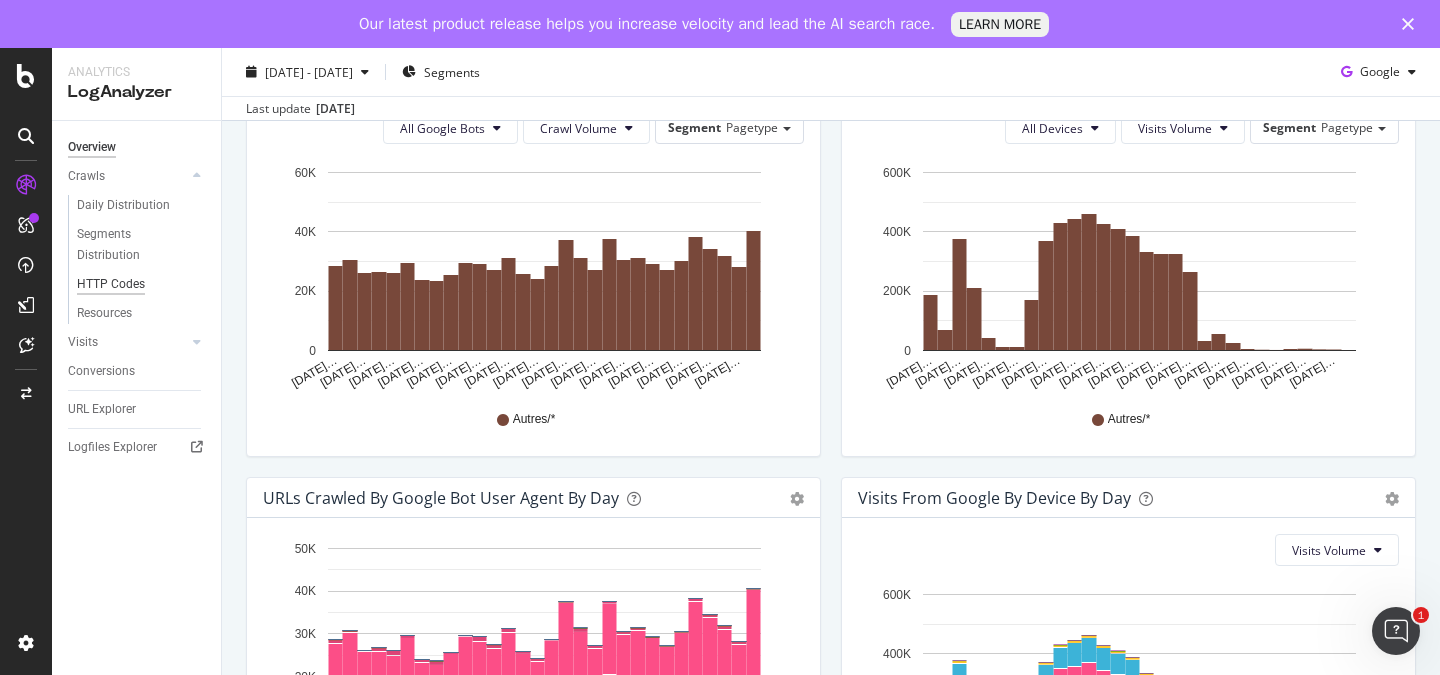 click on "HTTP Codes" at bounding box center (111, 284) 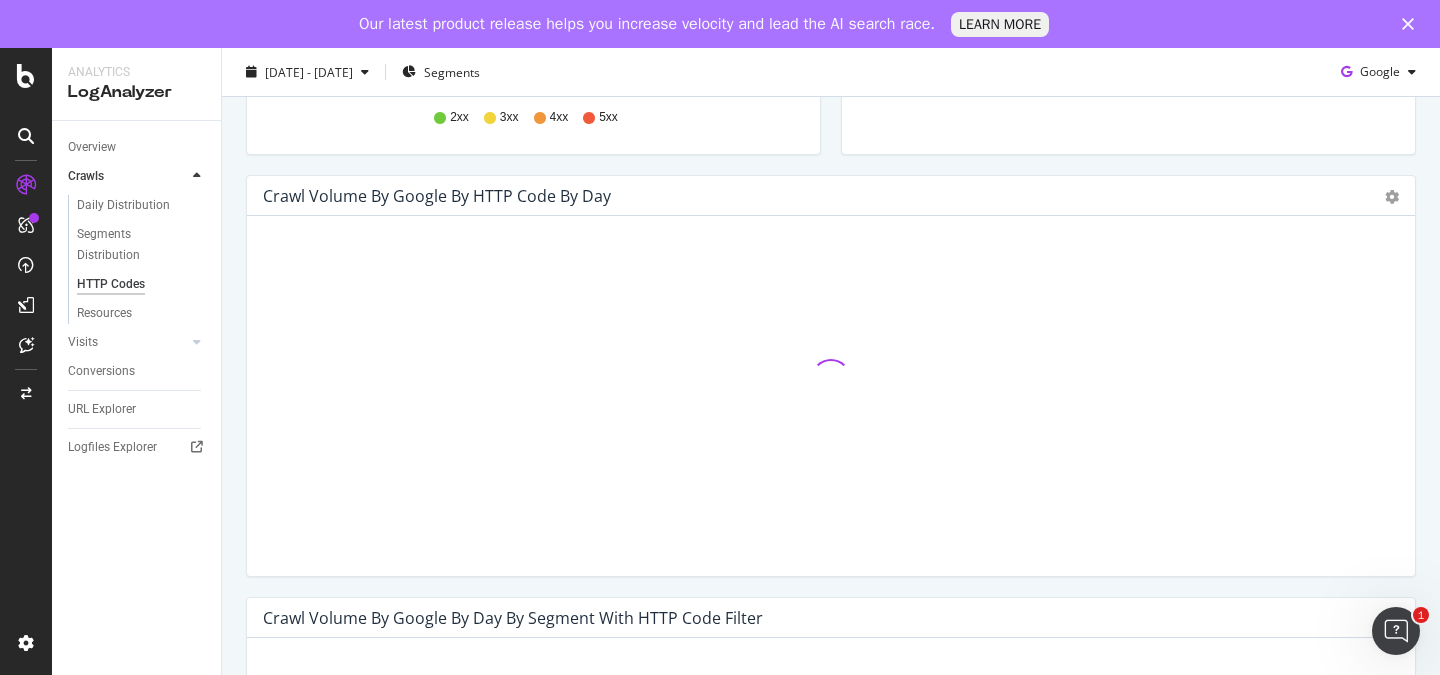 scroll, scrollTop: 576, scrollLeft: 0, axis: vertical 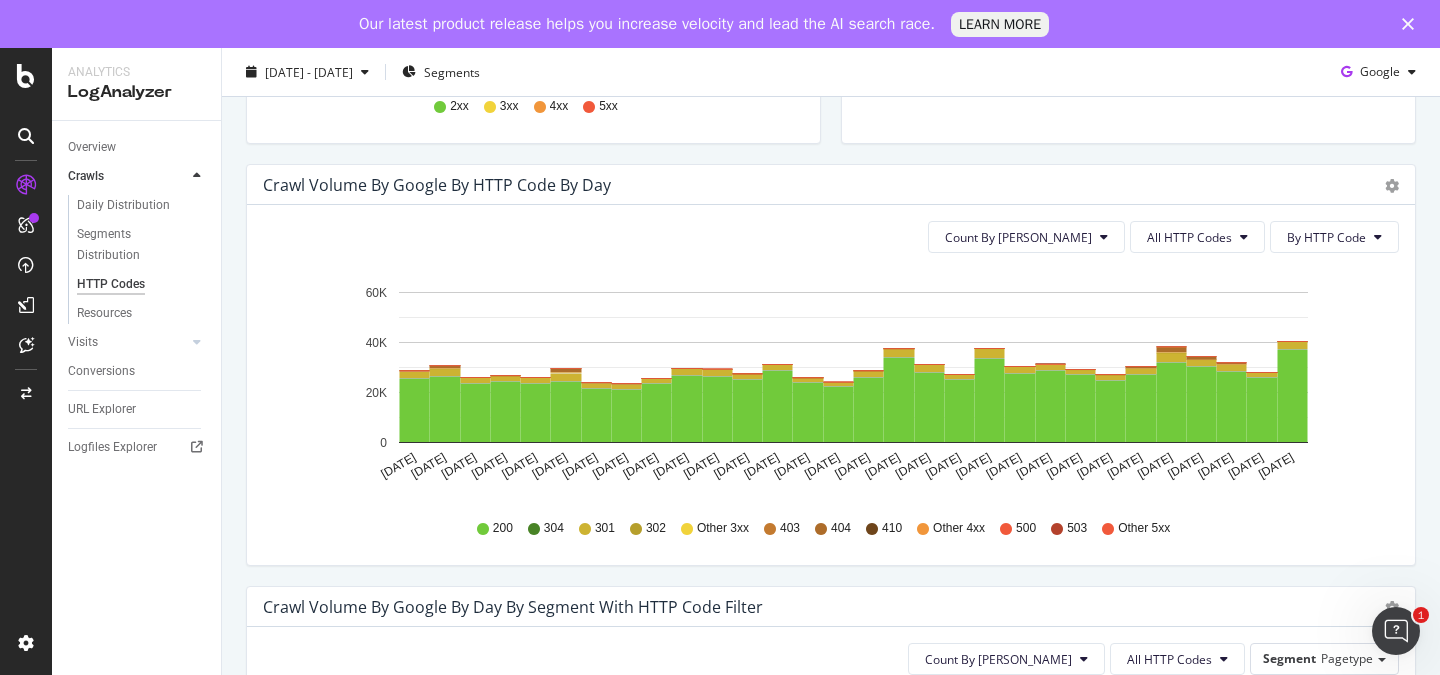 click at bounding box center [483, 529] 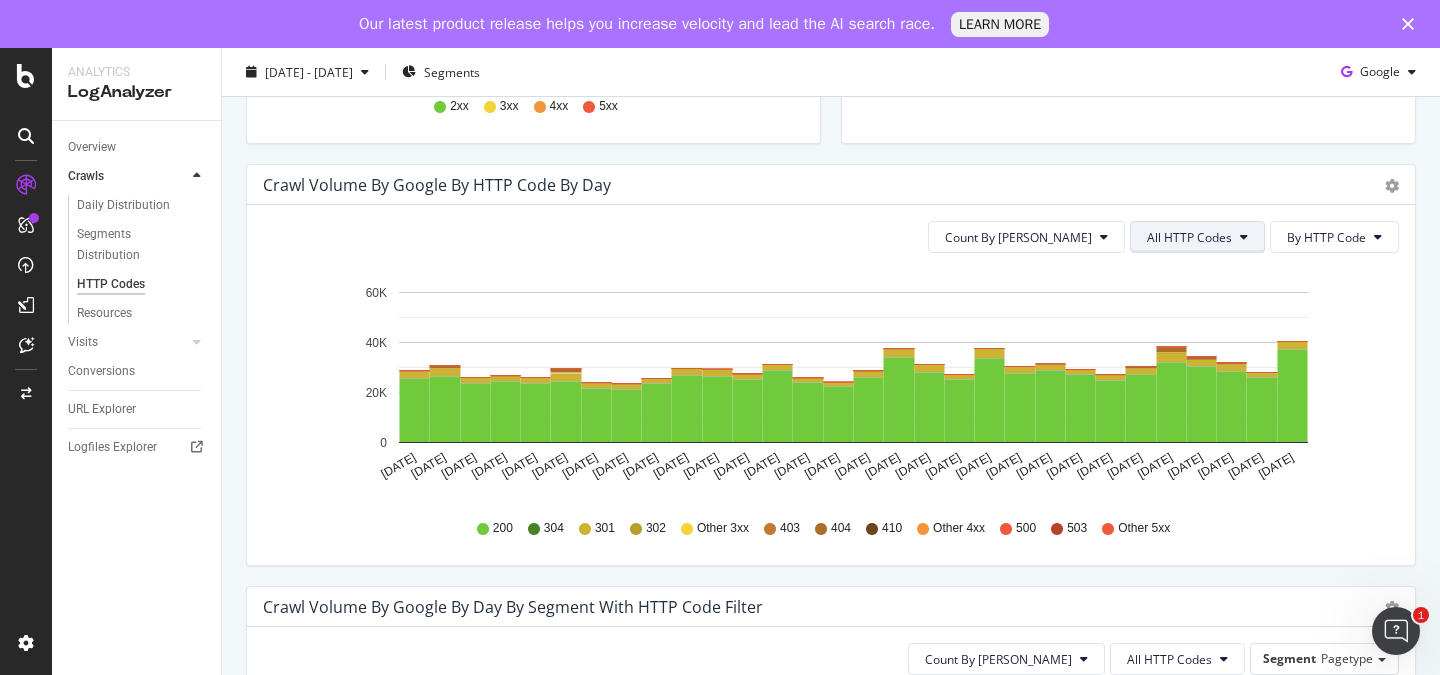 click on "All HTTP Codes" at bounding box center (1189, 237) 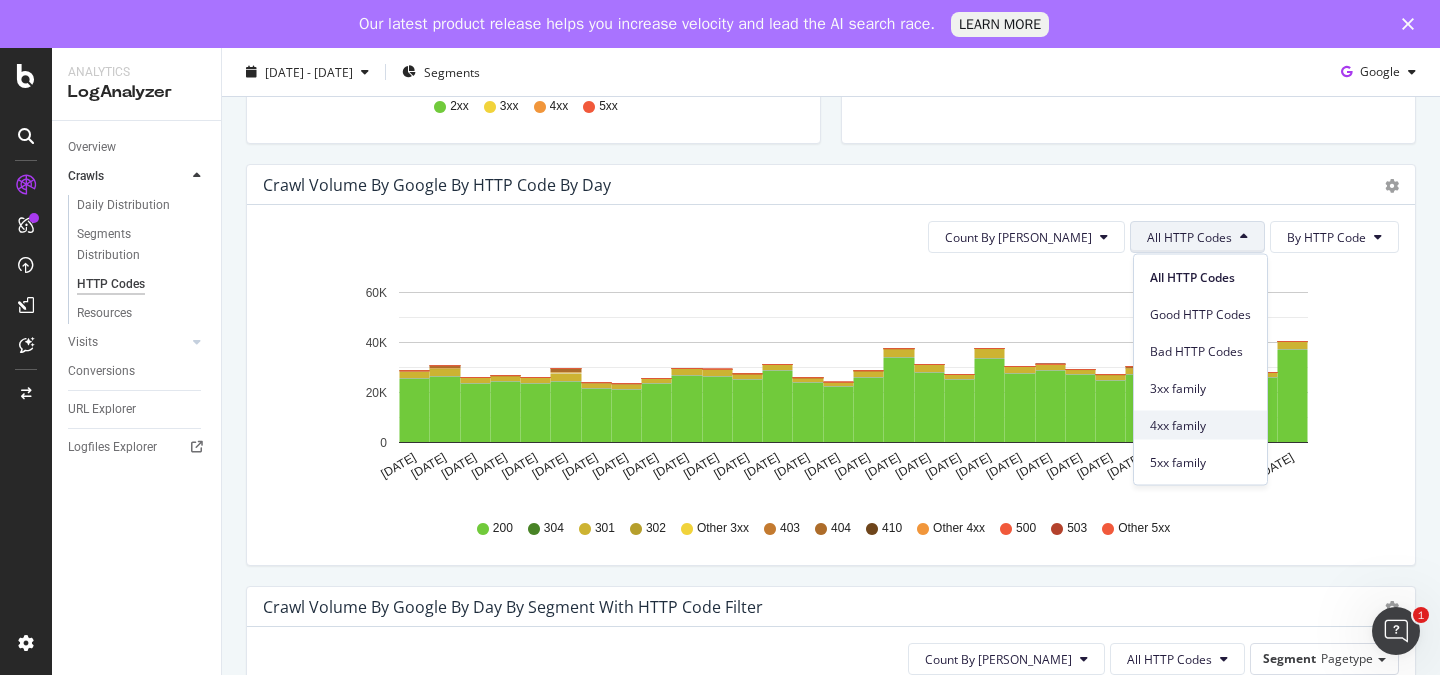 click on "4xx family" at bounding box center [1200, 425] 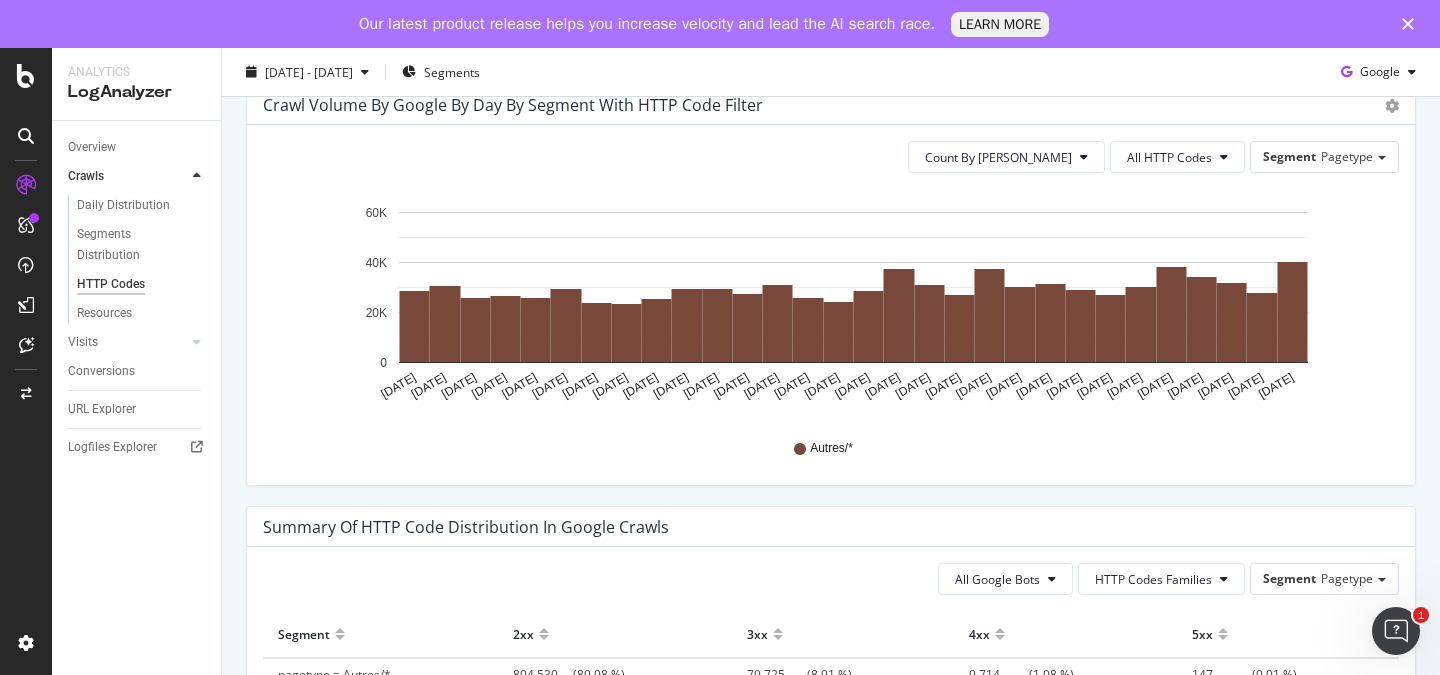 scroll, scrollTop: 921, scrollLeft: 0, axis: vertical 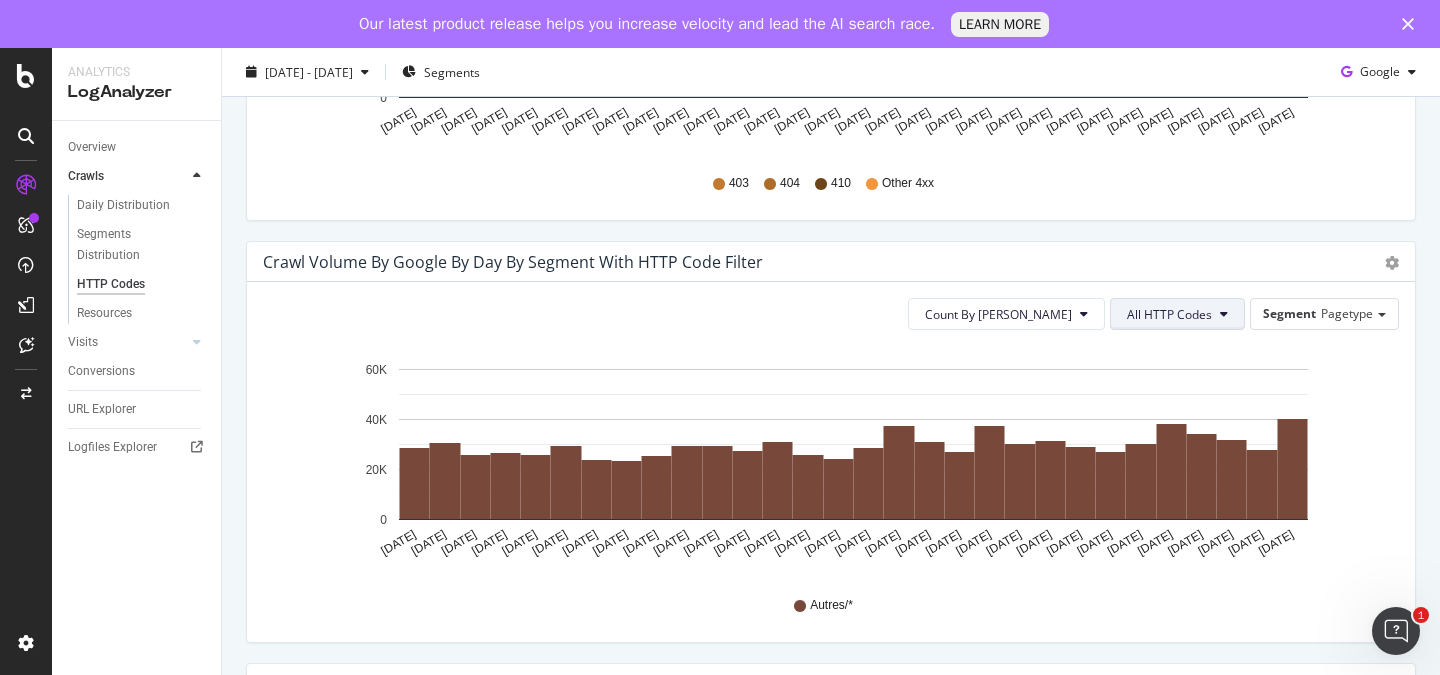 click on "All HTTP Codes" at bounding box center [1177, 314] 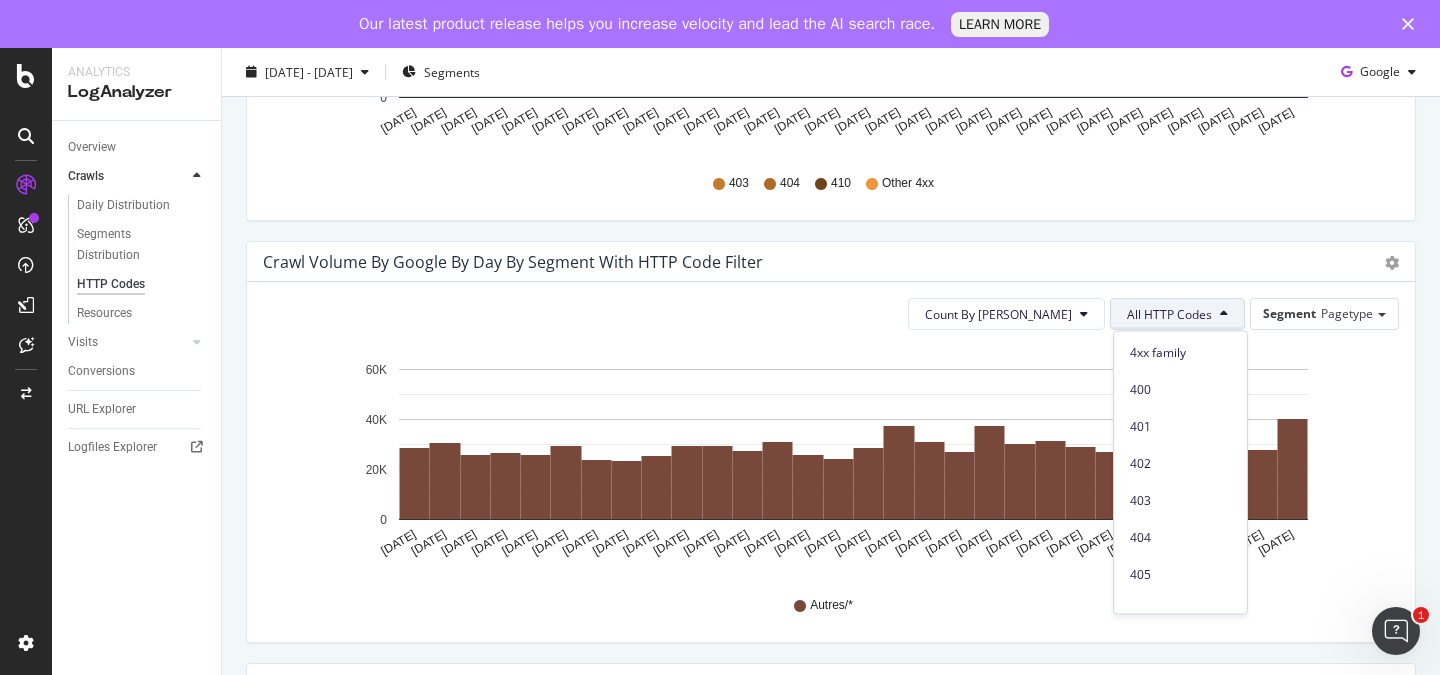 scroll, scrollTop: 400, scrollLeft: 0, axis: vertical 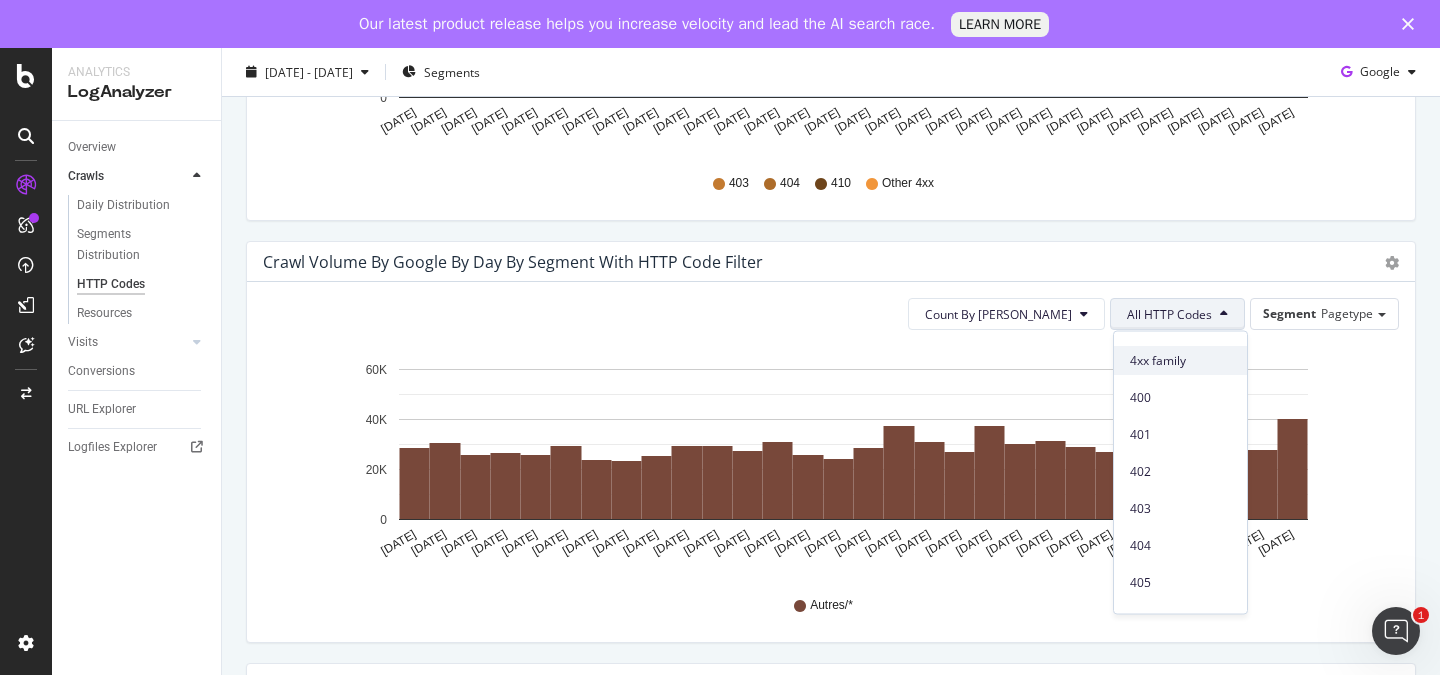click on "4xx family" at bounding box center [1180, 361] 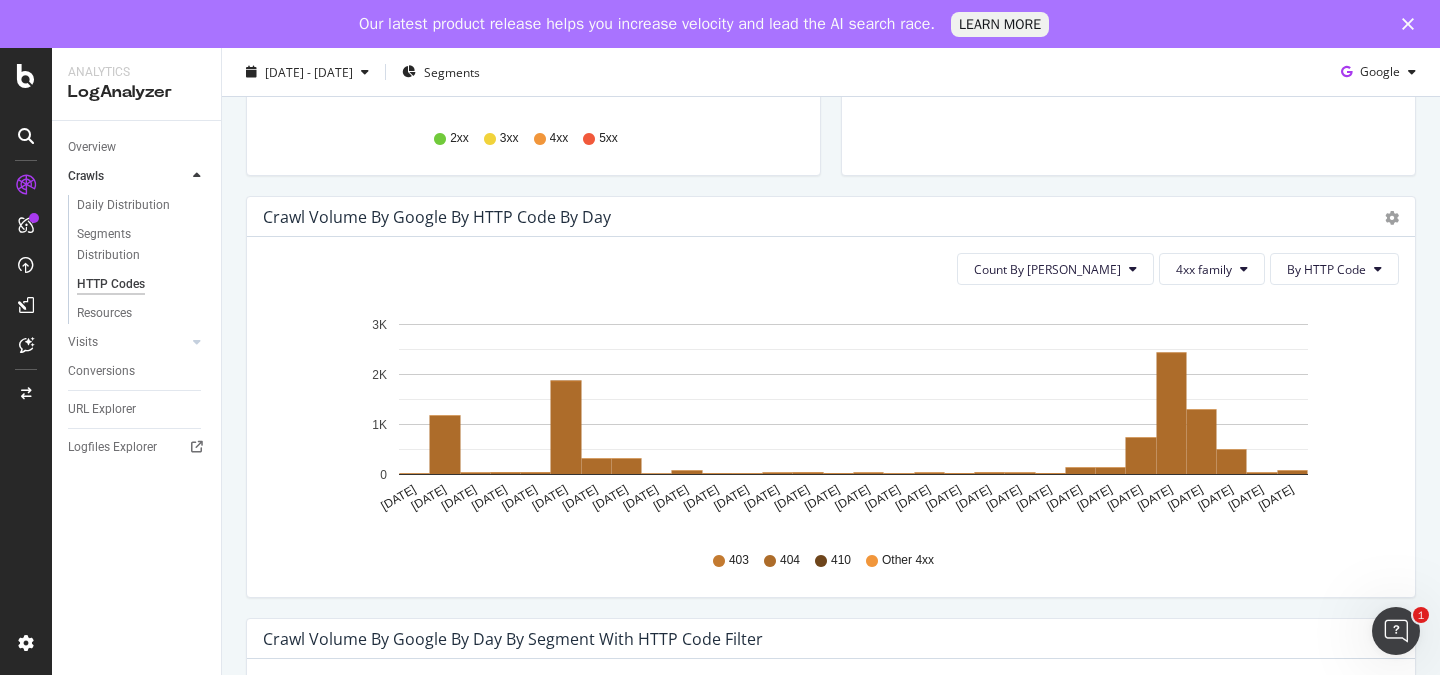 scroll, scrollTop: 605, scrollLeft: 0, axis: vertical 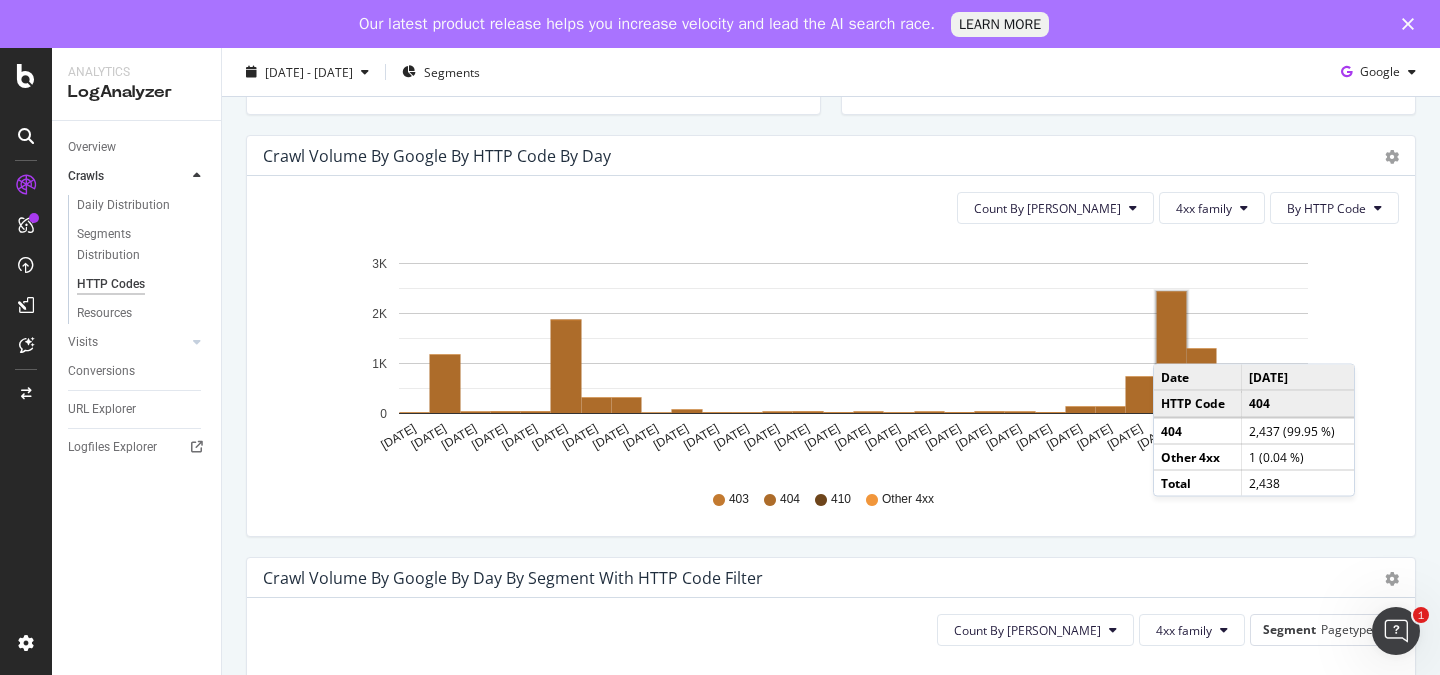 click 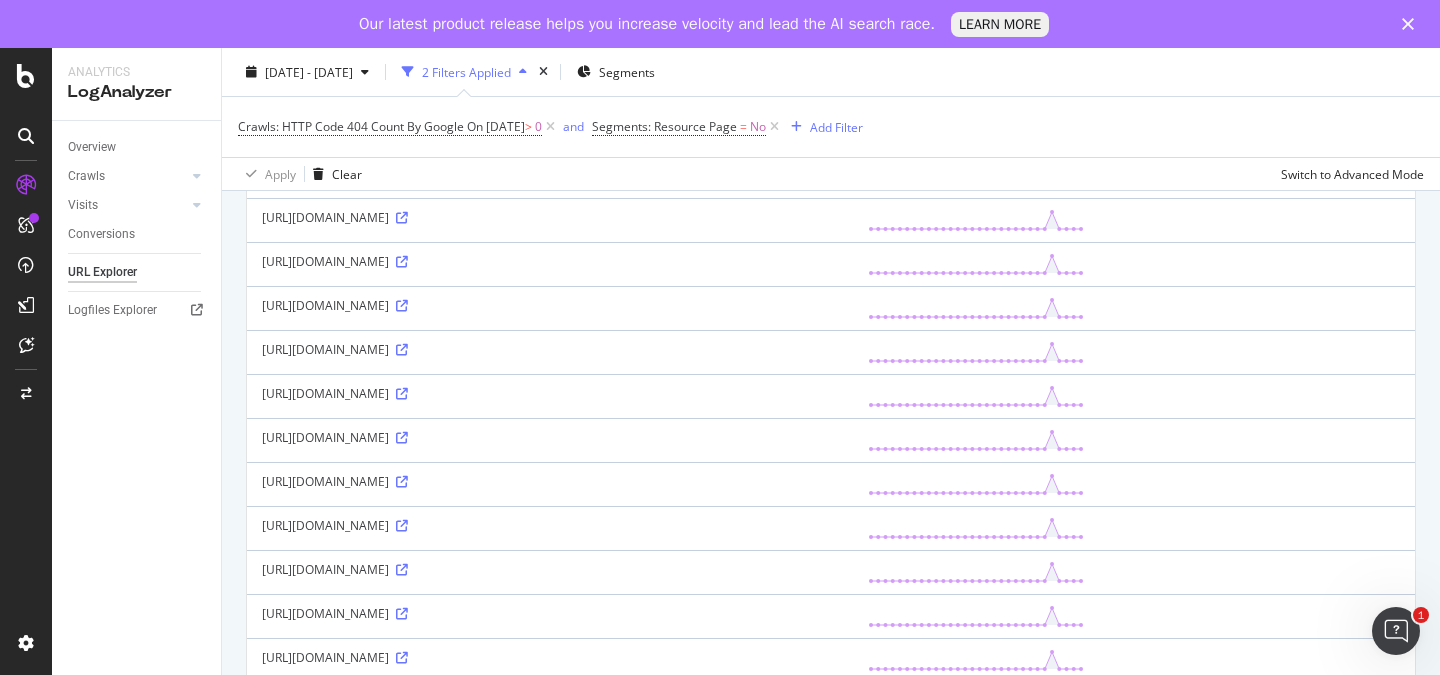 scroll, scrollTop: 676, scrollLeft: 0, axis: vertical 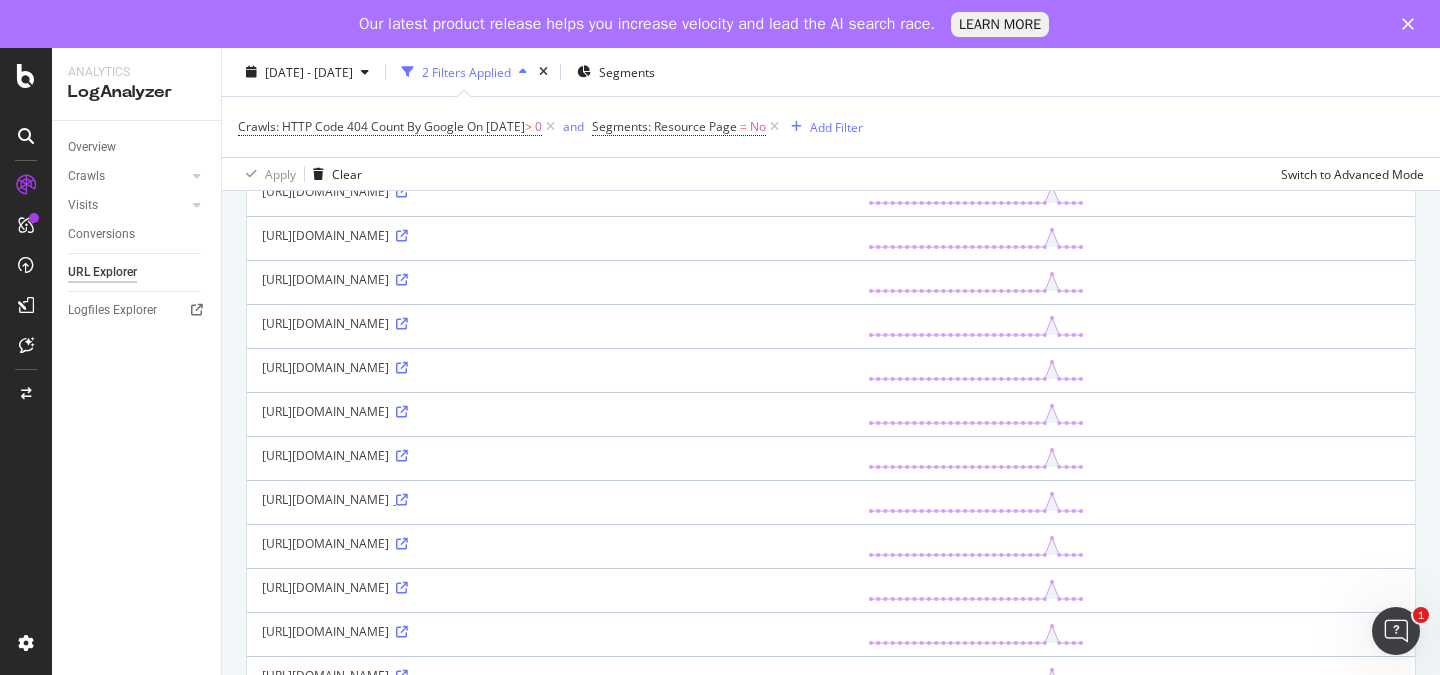 click at bounding box center (402, 500) 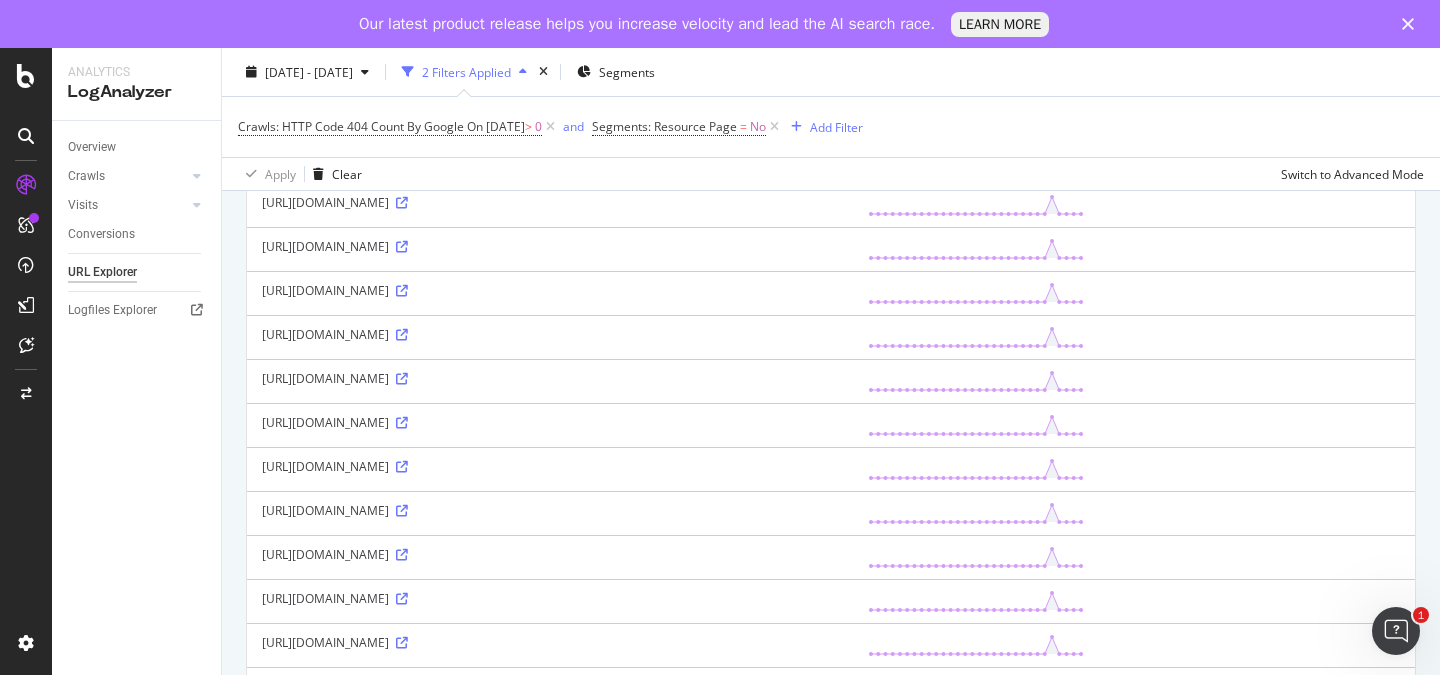 scroll, scrollTop: 0, scrollLeft: 0, axis: both 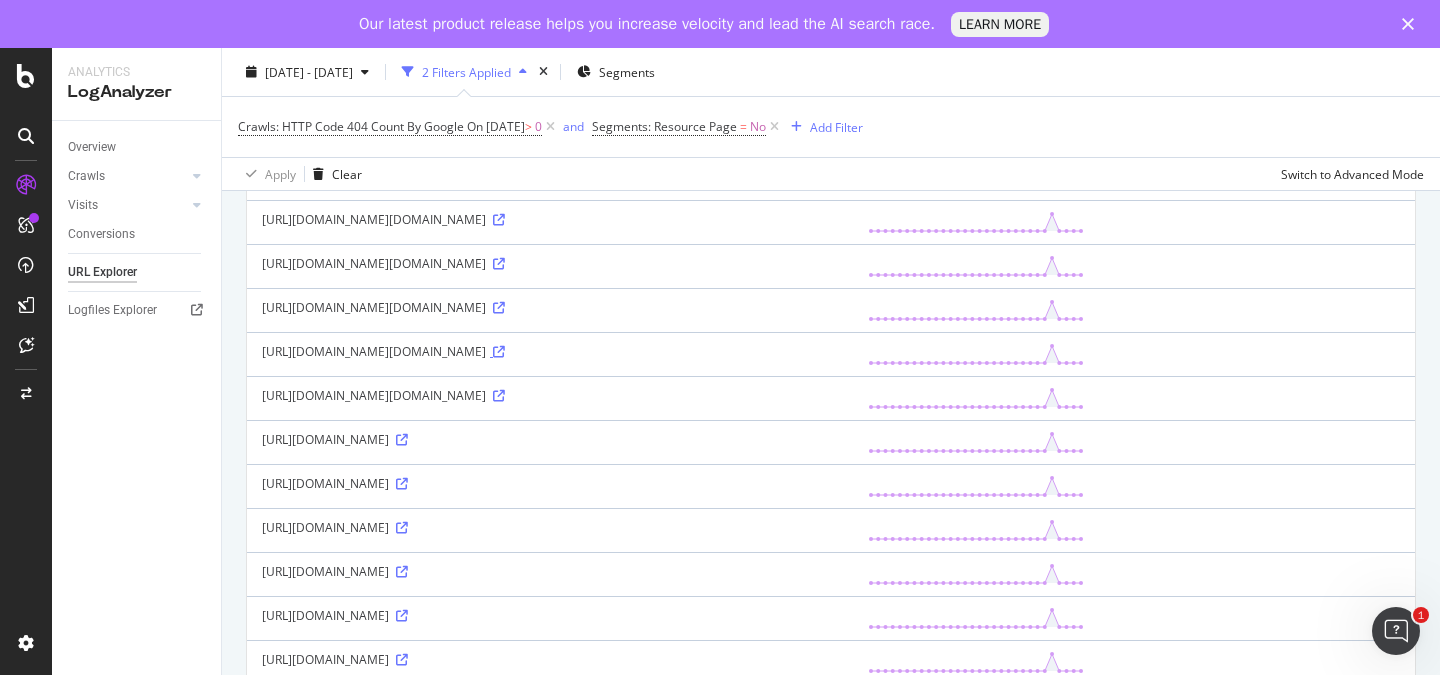 click at bounding box center [499, 352] 